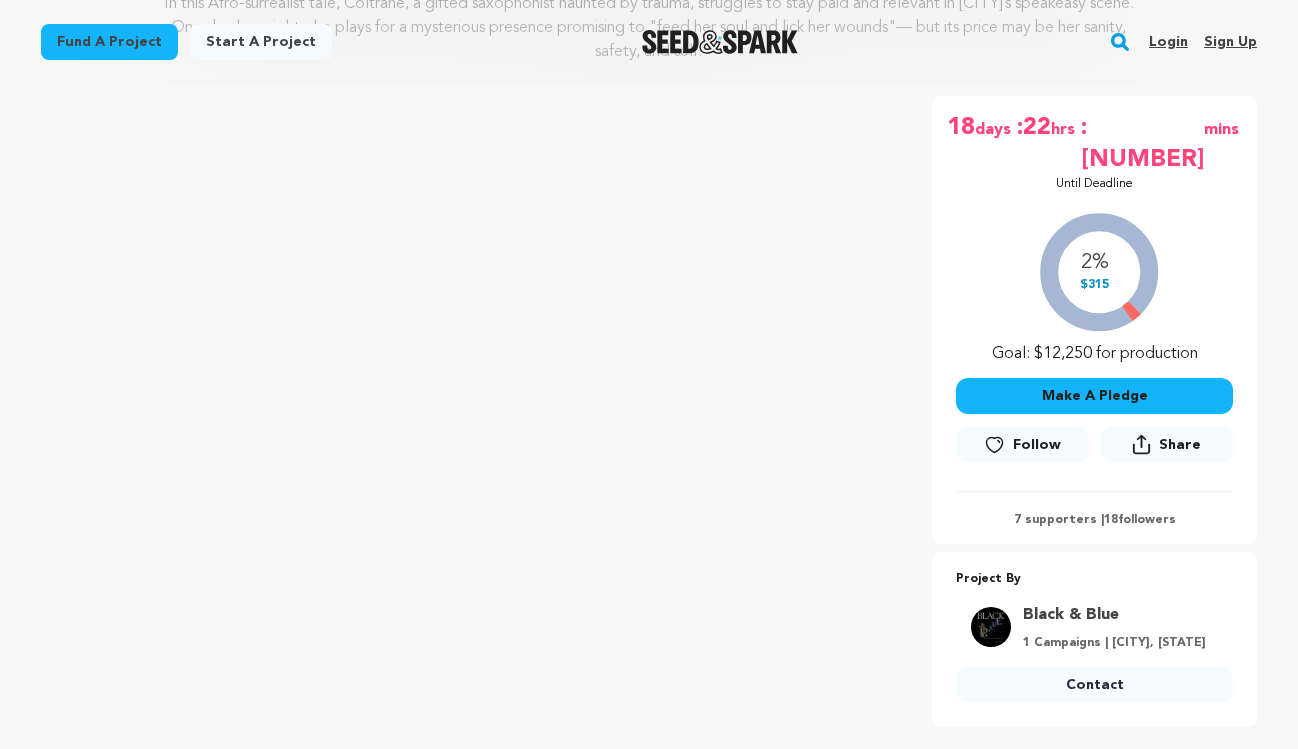 scroll, scrollTop: 314, scrollLeft: 0, axis: vertical 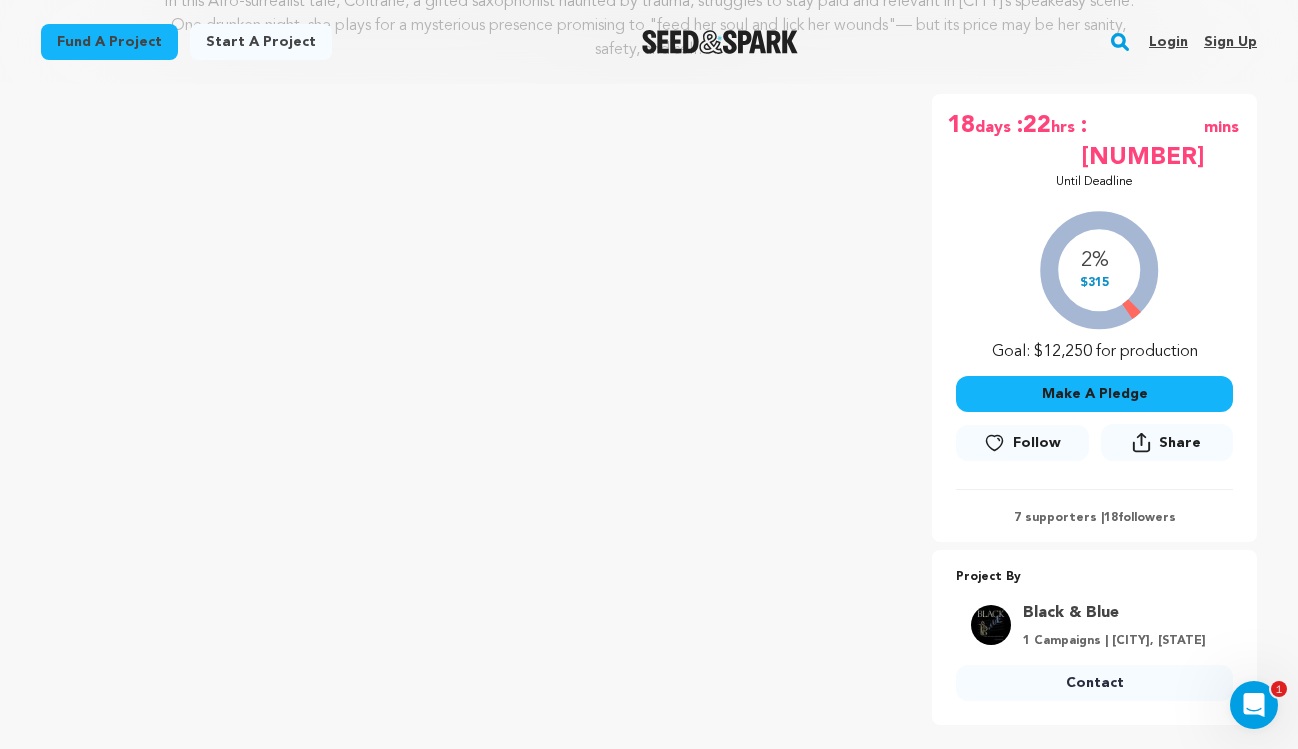click on "Follow" at bounding box center (1037, 443) 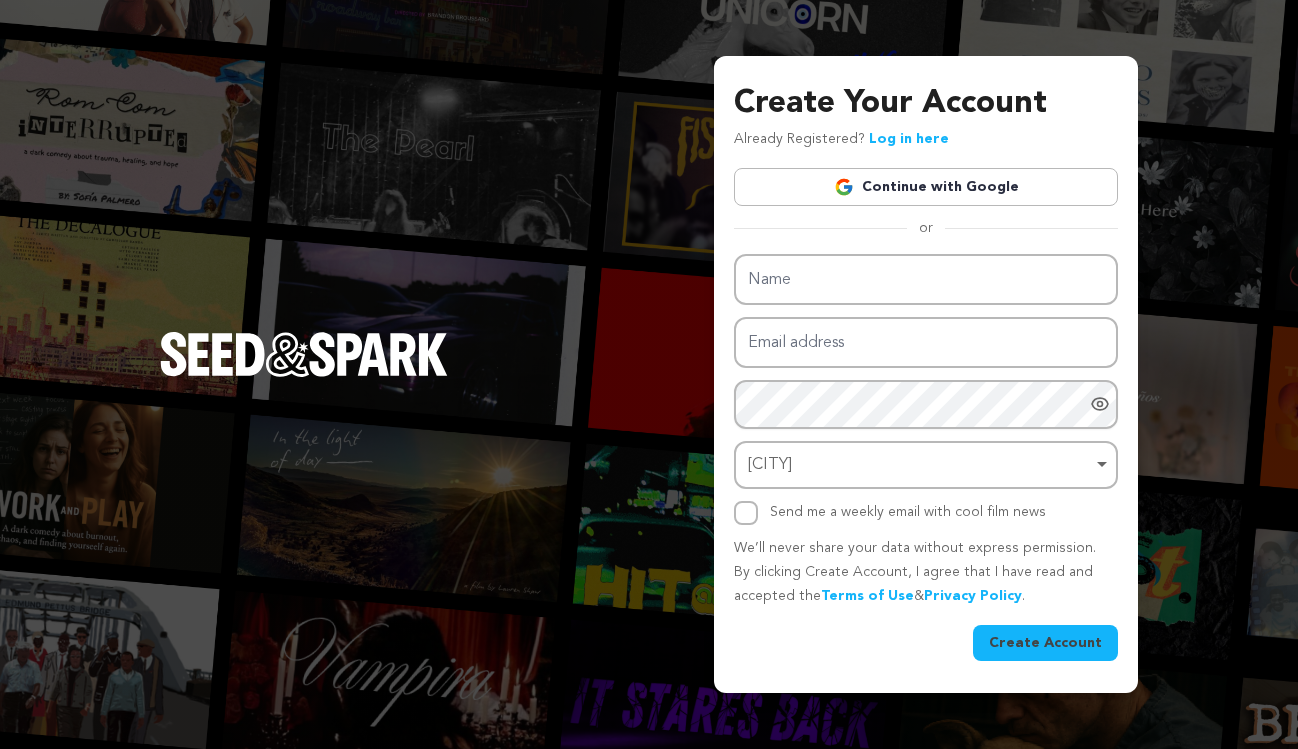 scroll, scrollTop: 0, scrollLeft: 0, axis: both 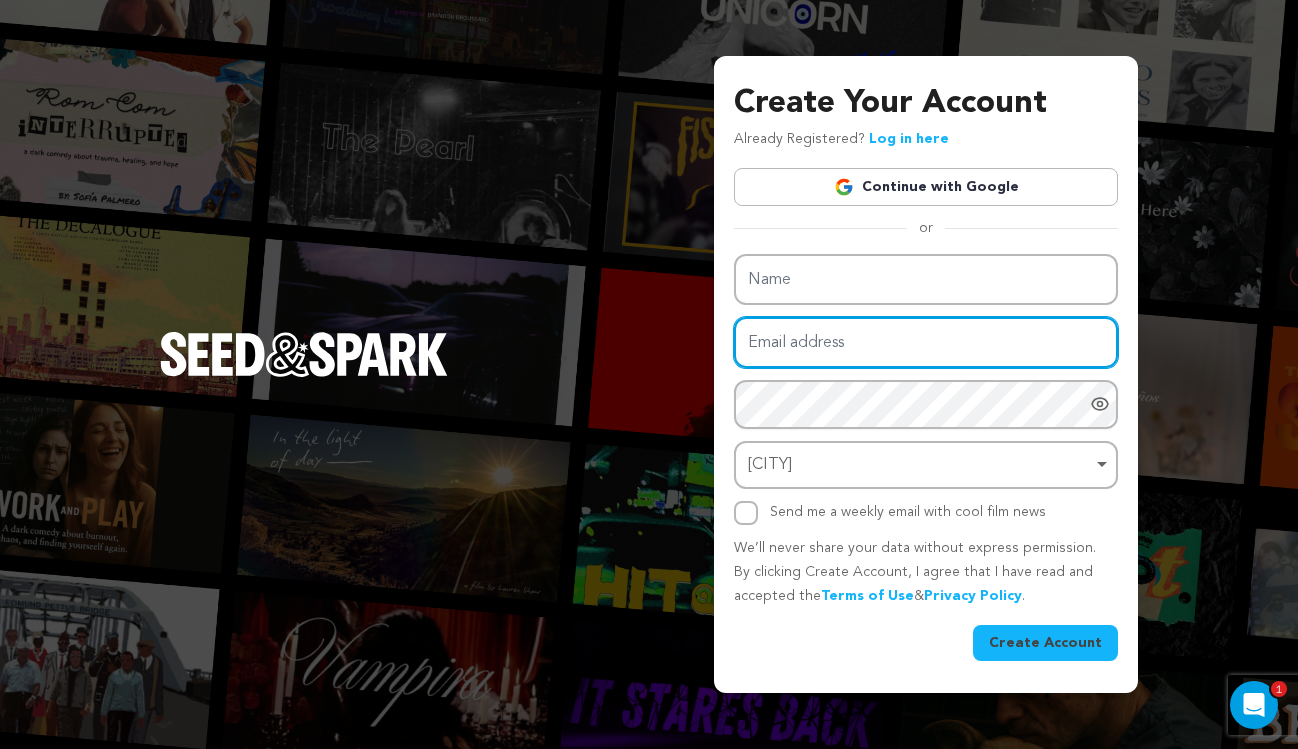 type on "[EMAIL]" 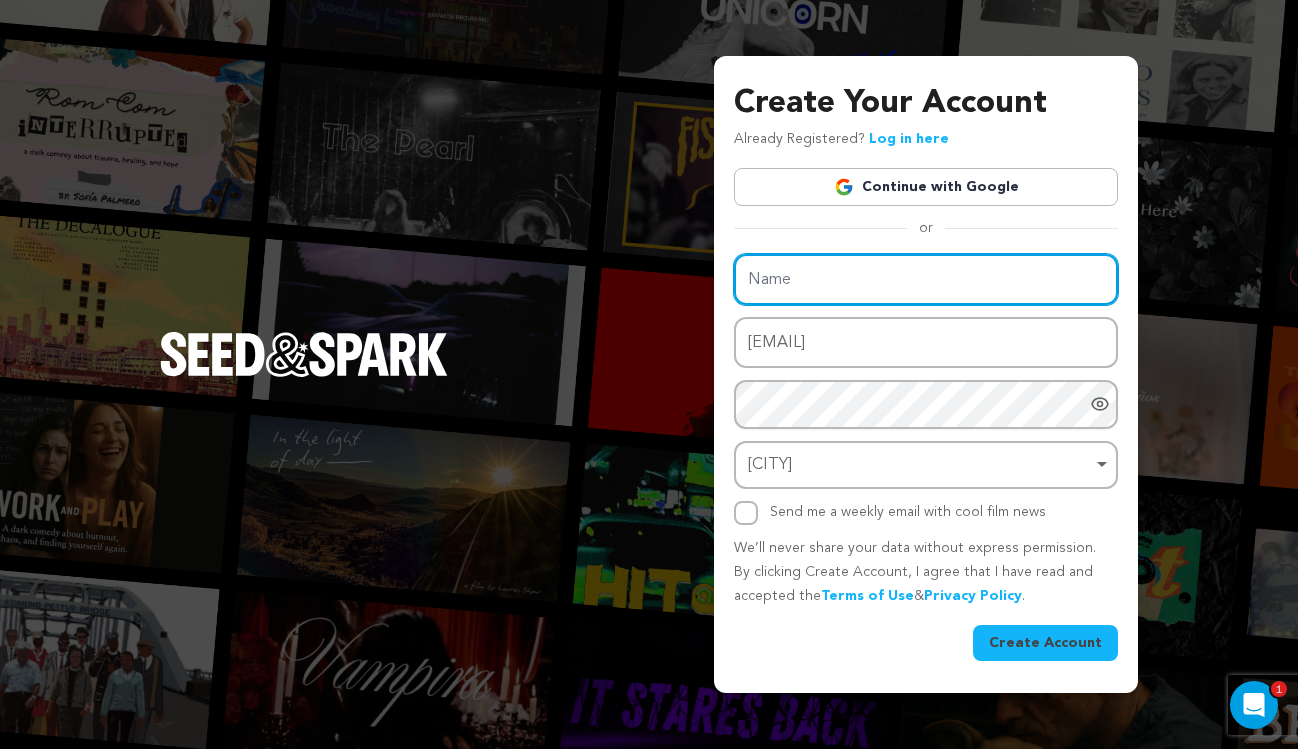 click on "Name
Email address
shelbypetta@gmail.com
Password
Password must have at least 8 characters.
Password must have at least one uppercase and one lowercase letter.
Password must have at least one special character.
Password must have at least one number.
Select City  Select City Remove item  Select City
Send me a weekly email with cool film news" at bounding box center (926, 389) 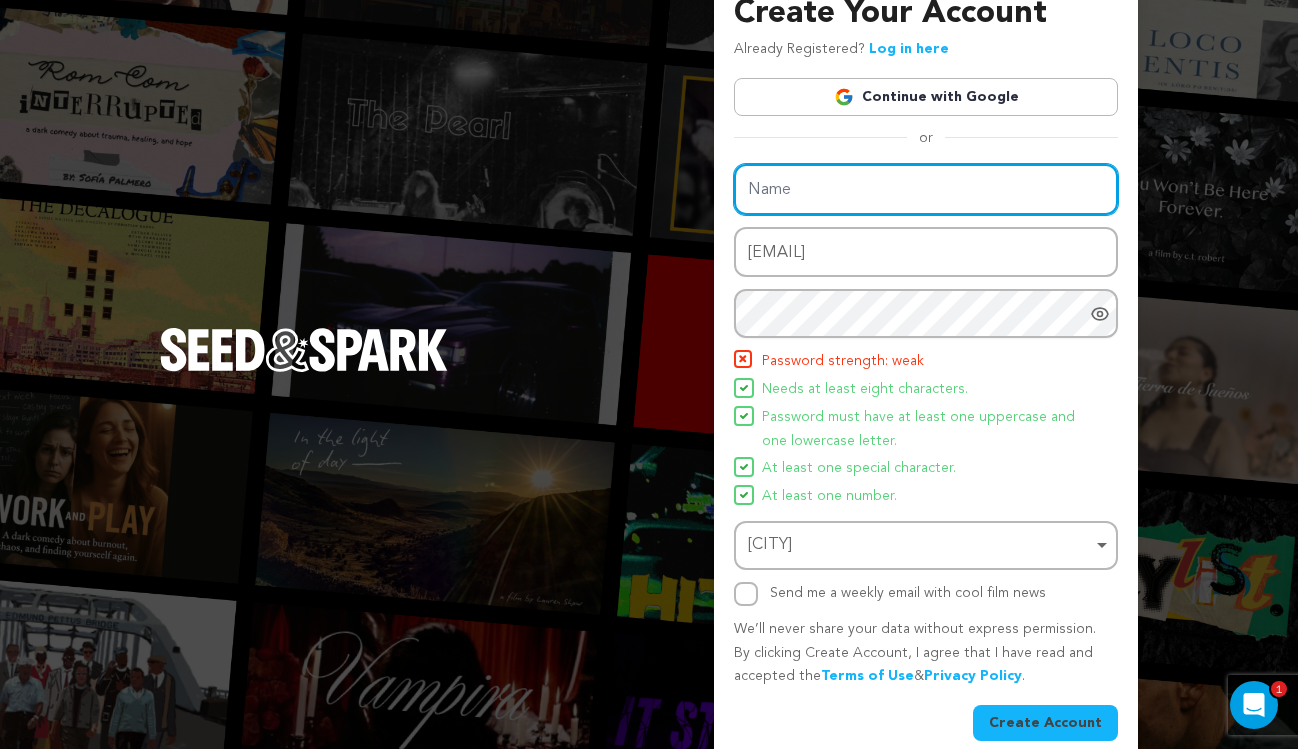 scroll, scrollTop: 0, scrollLeft: 0, axis: both 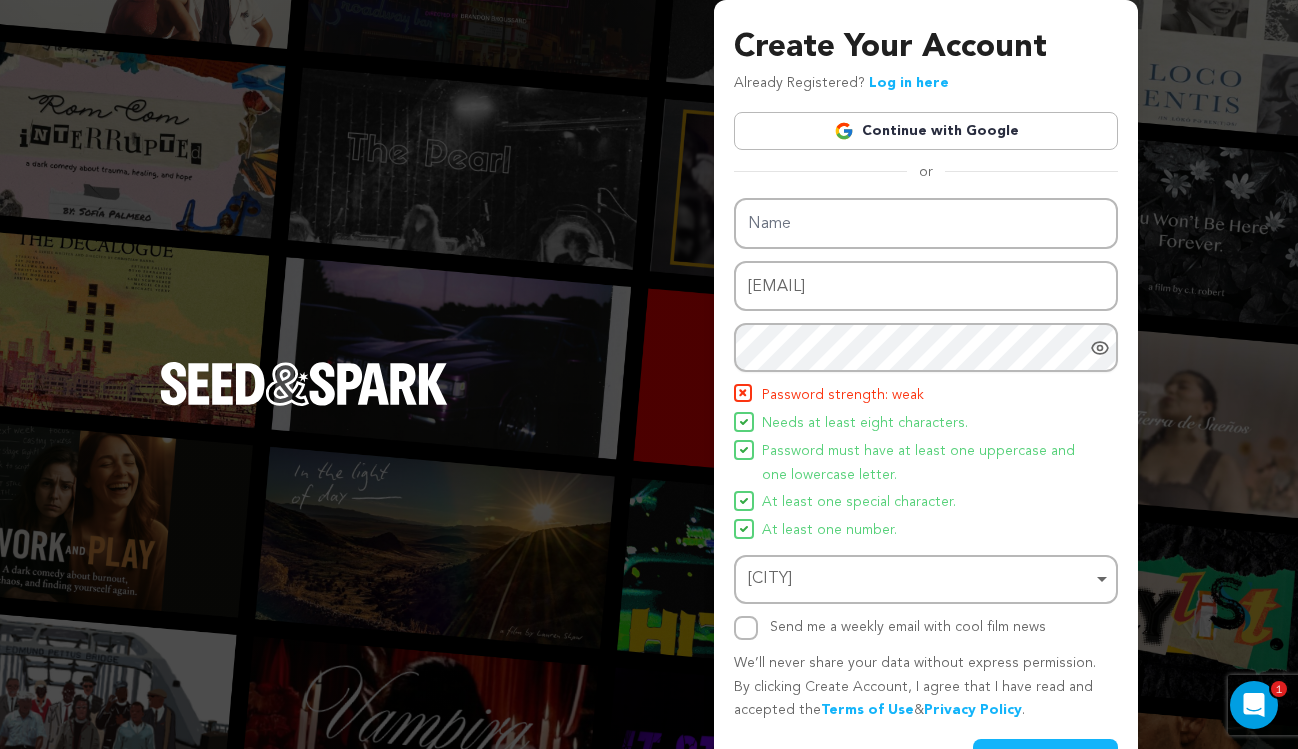 click on "Continue with Google" at bounding box center (926, 131) 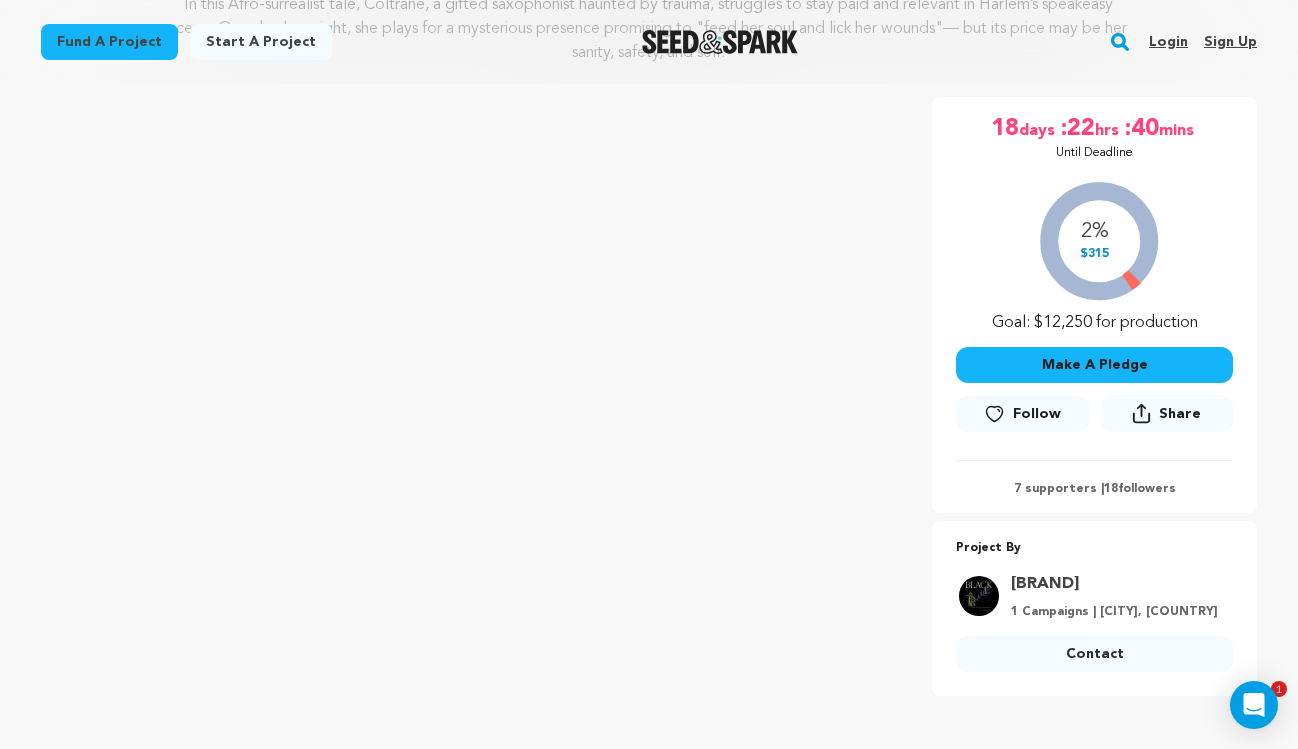 scroll, scrollTop: 319, scrollLeft: 0, axis: vertical 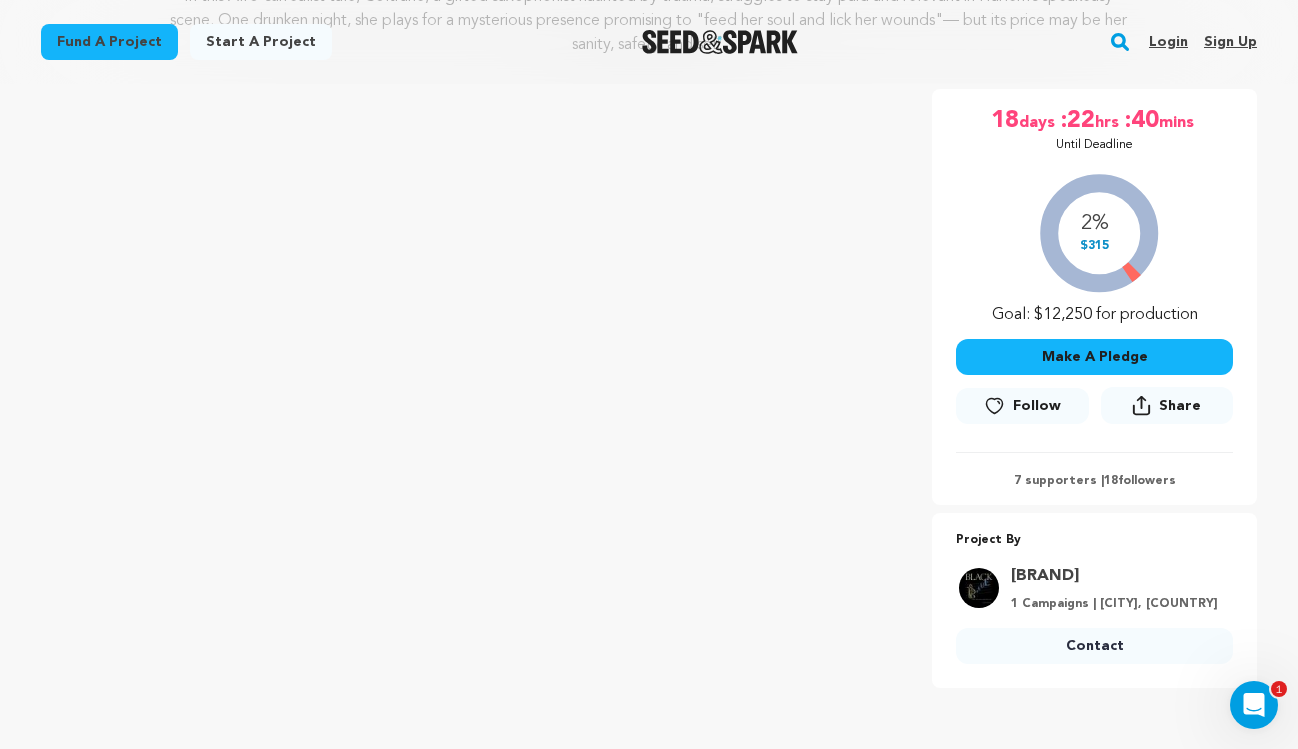 click on "Follow" at bounding box center [1037, 406] 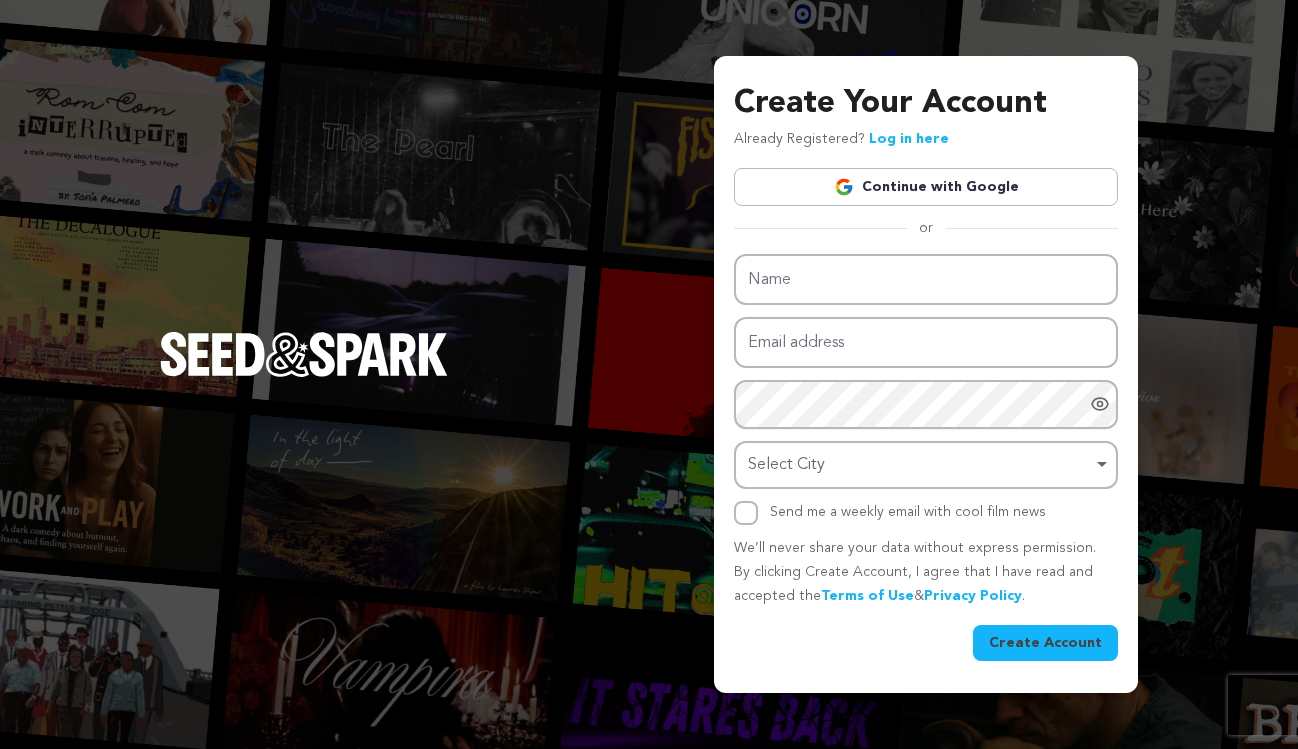 scroll, scrollTop: 0, scrollLeft: 0, axis: both 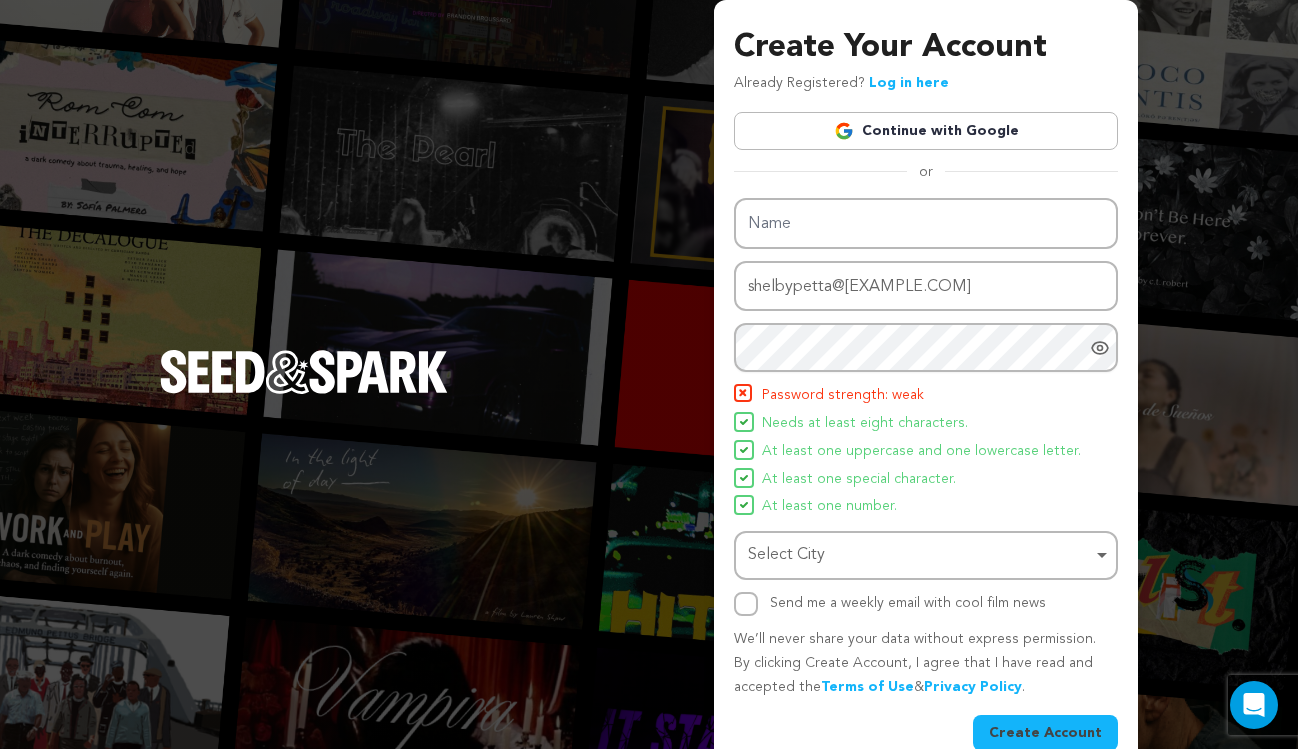 click on "Create Your Account
Already Registered?
Log in here
Continue with Google
or
eyJpdiI6Im9SaU9ZTnMwZHZwYzFrOE9WRTVFZ0E9PSIsInZhbHVlIjoiRnVBandVREtsMlNOVzJZNzltbDAxUT09IiwibWFjIjoiMzIyZmI4MDEwMGYwMDNjMTcxMDA2ZmE2OWY5Y2Y2MTQwYTJkMGI0NzhiNmUyMjgxMGY2MTYwNTMyM2IyOGE1ZiIsInRhZyI6IiJ9
Name" at bounding box center [926, 387] 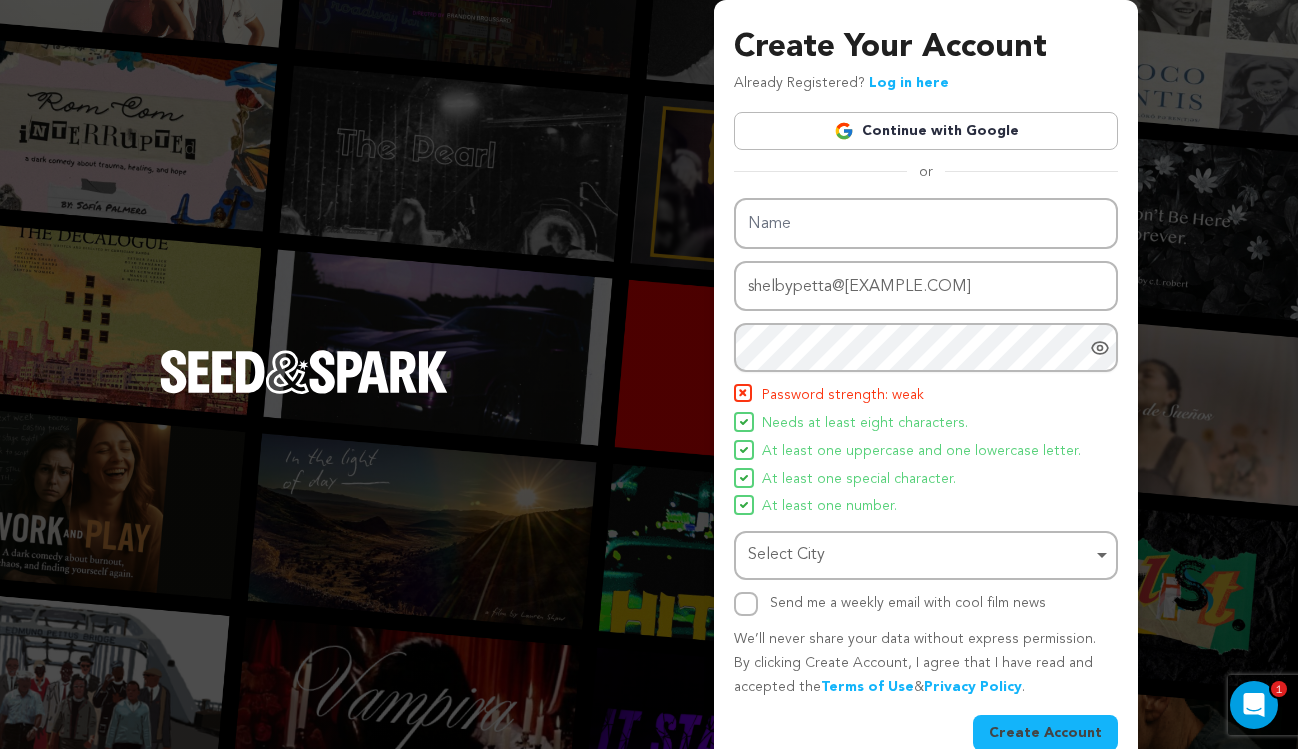 scroll, scrollTop: 0, scrollLeft: 0, axis: both 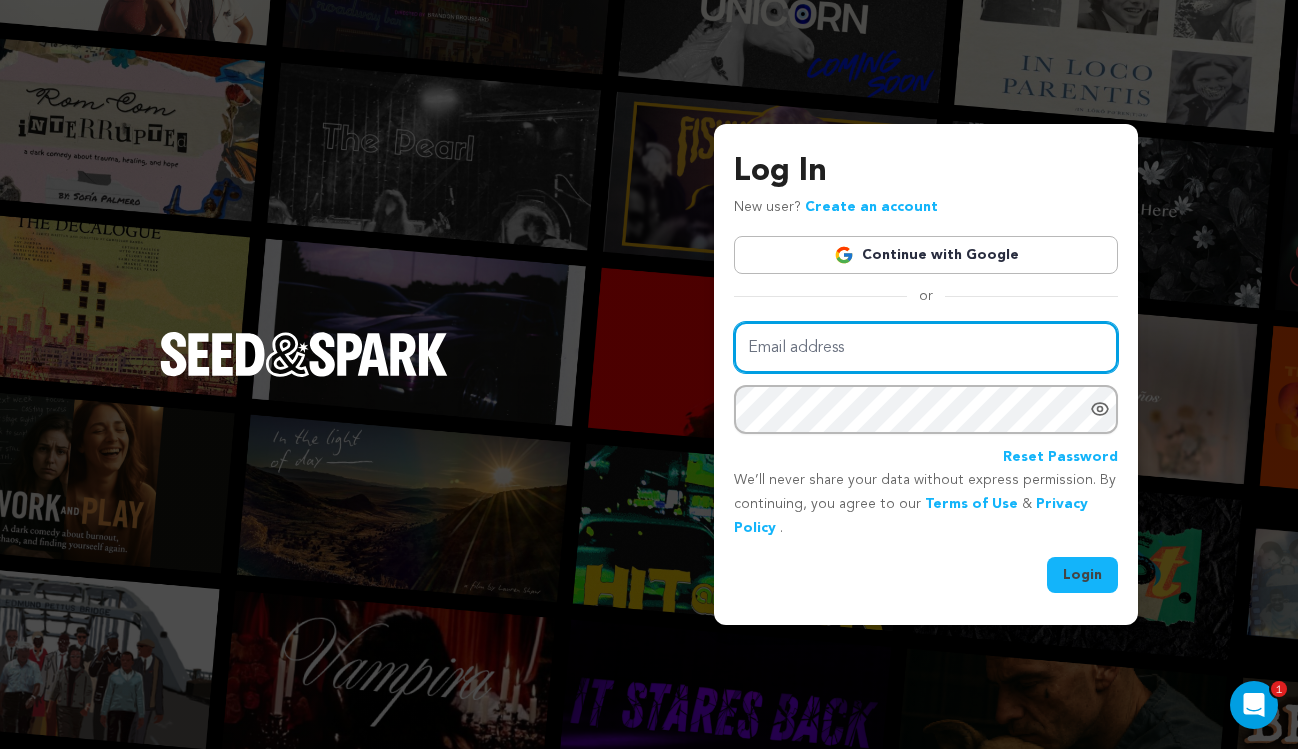type on "[USERNAME]@example.com" 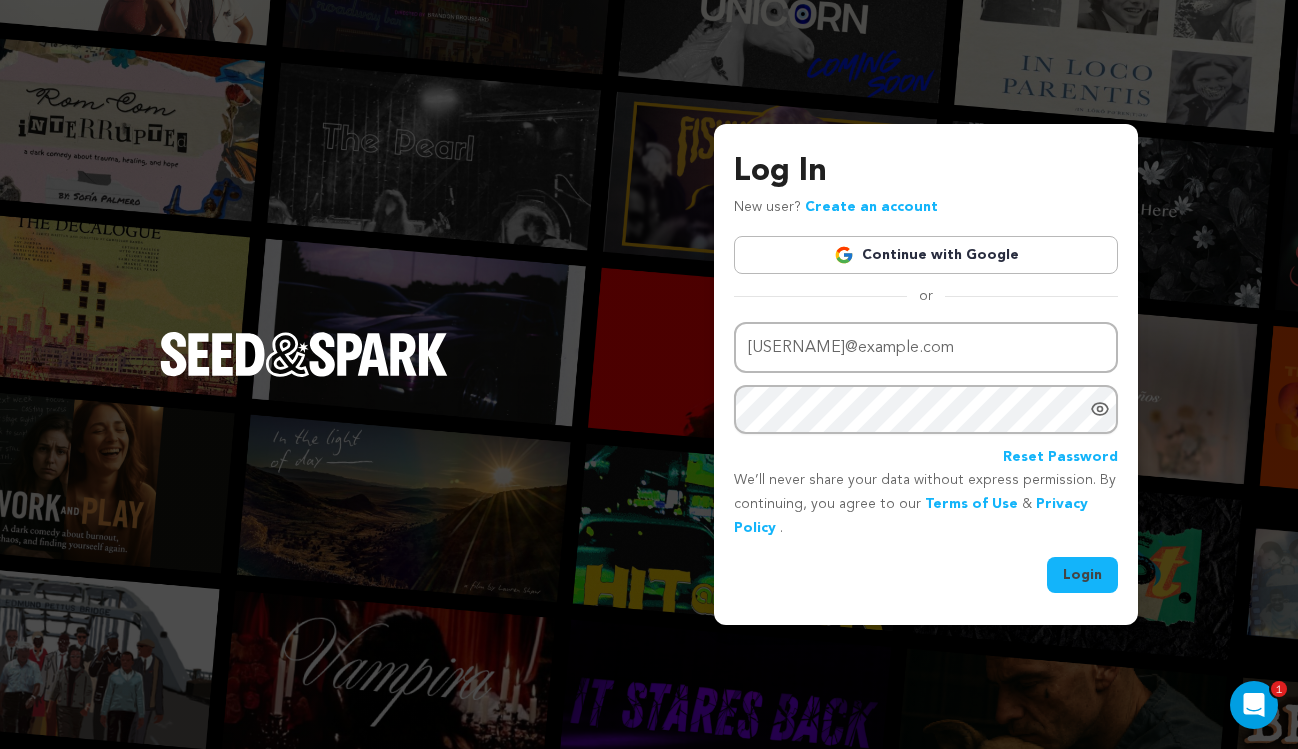 click on "Login" at bounding box center (1082, 575) 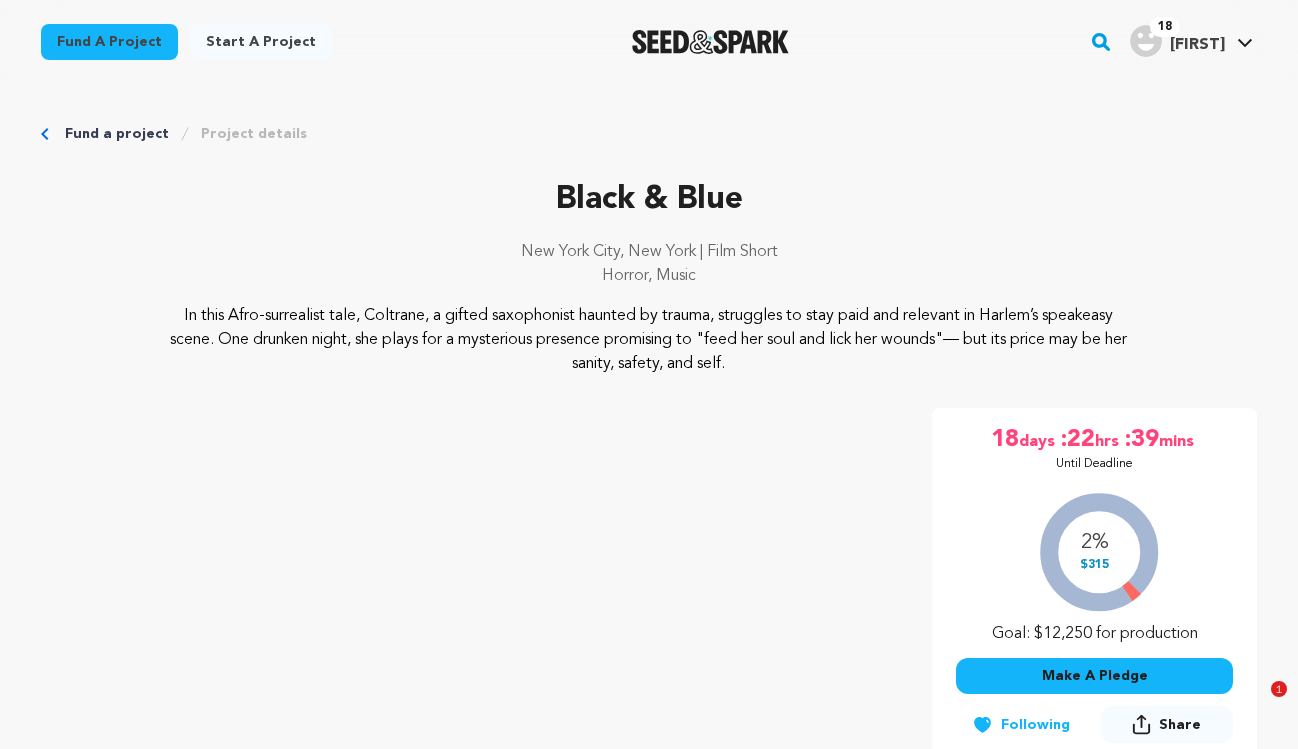 scroll, scrollTop: 272, scrollLeft: 0, axis: vertical 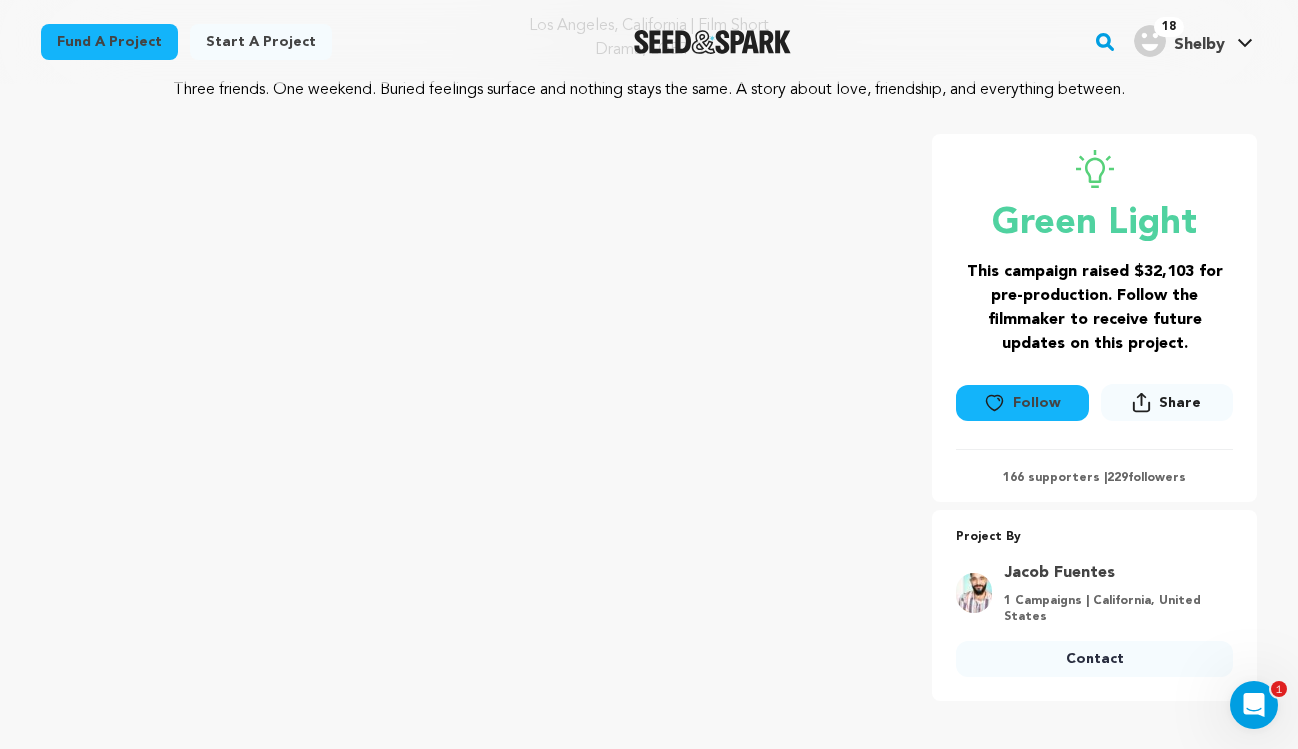 click on "Follow" at bounding box center [1022, 403] 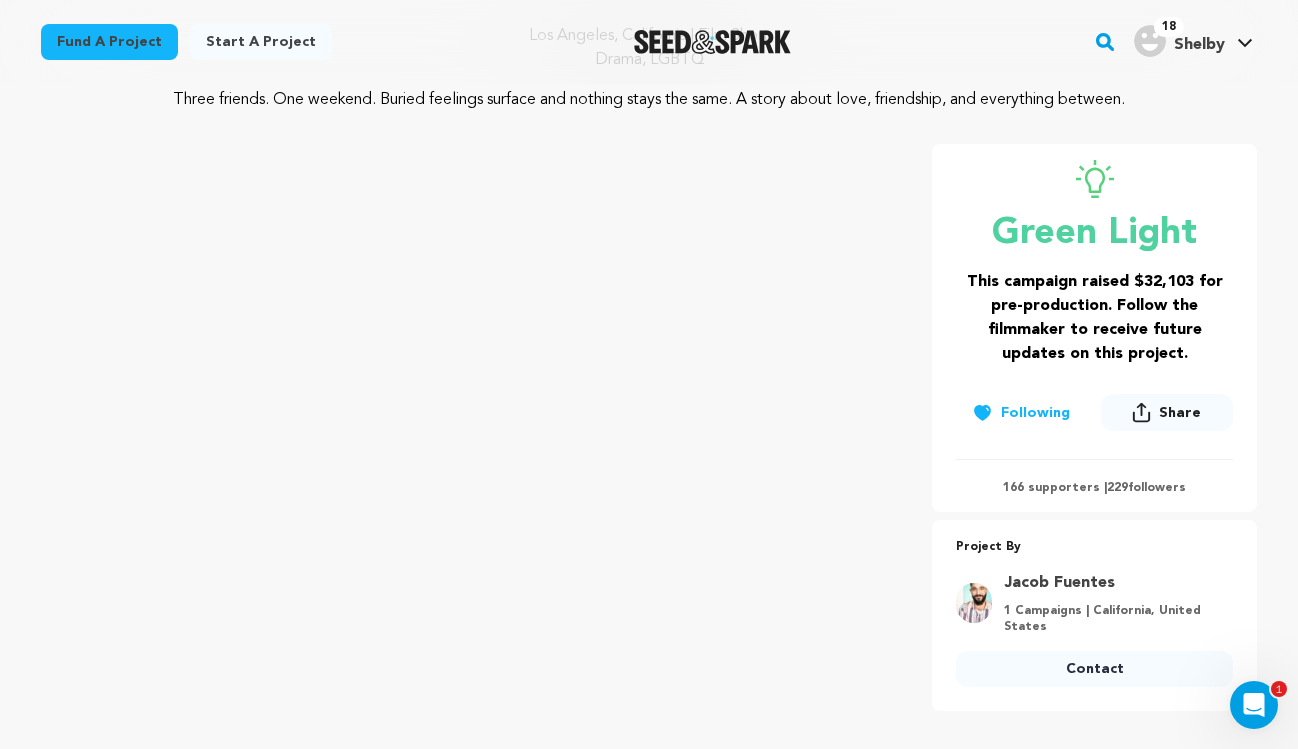 scroll, scrollTop: 0, scrollLeft: 0, axis: both 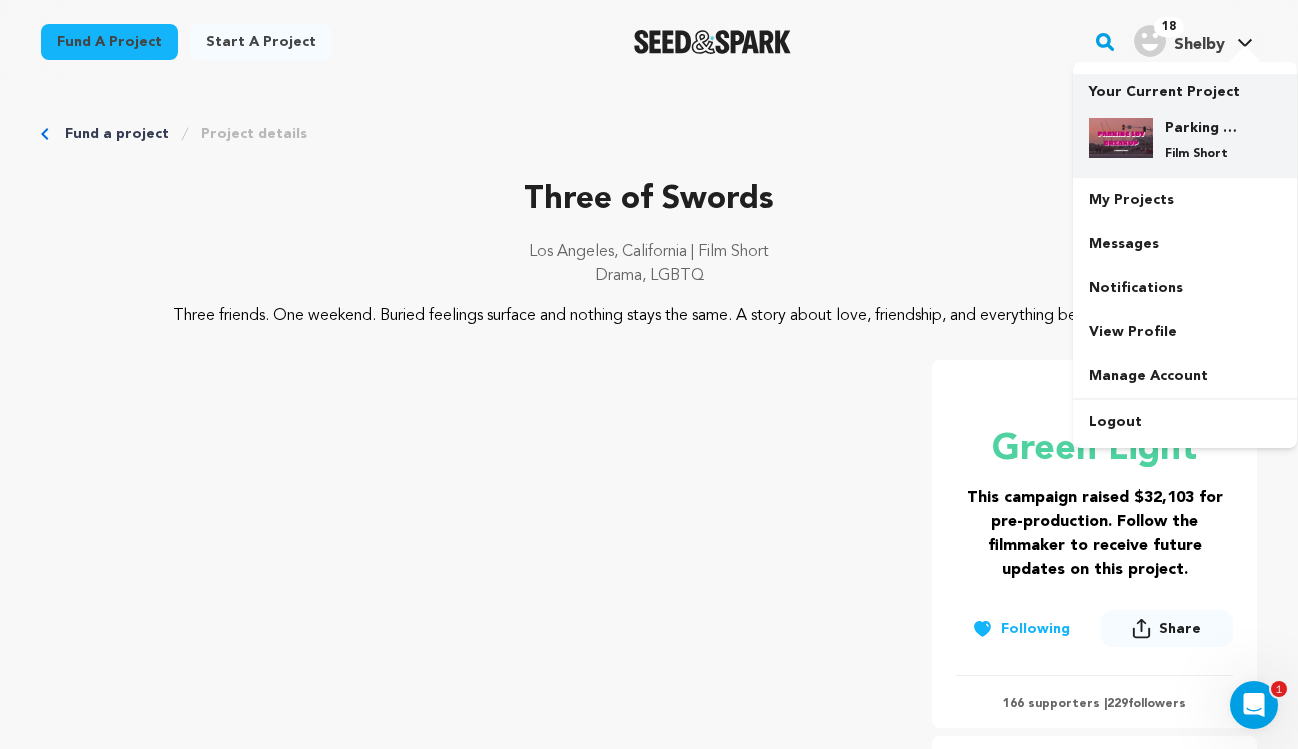 click at bounding box center [1121, 138] 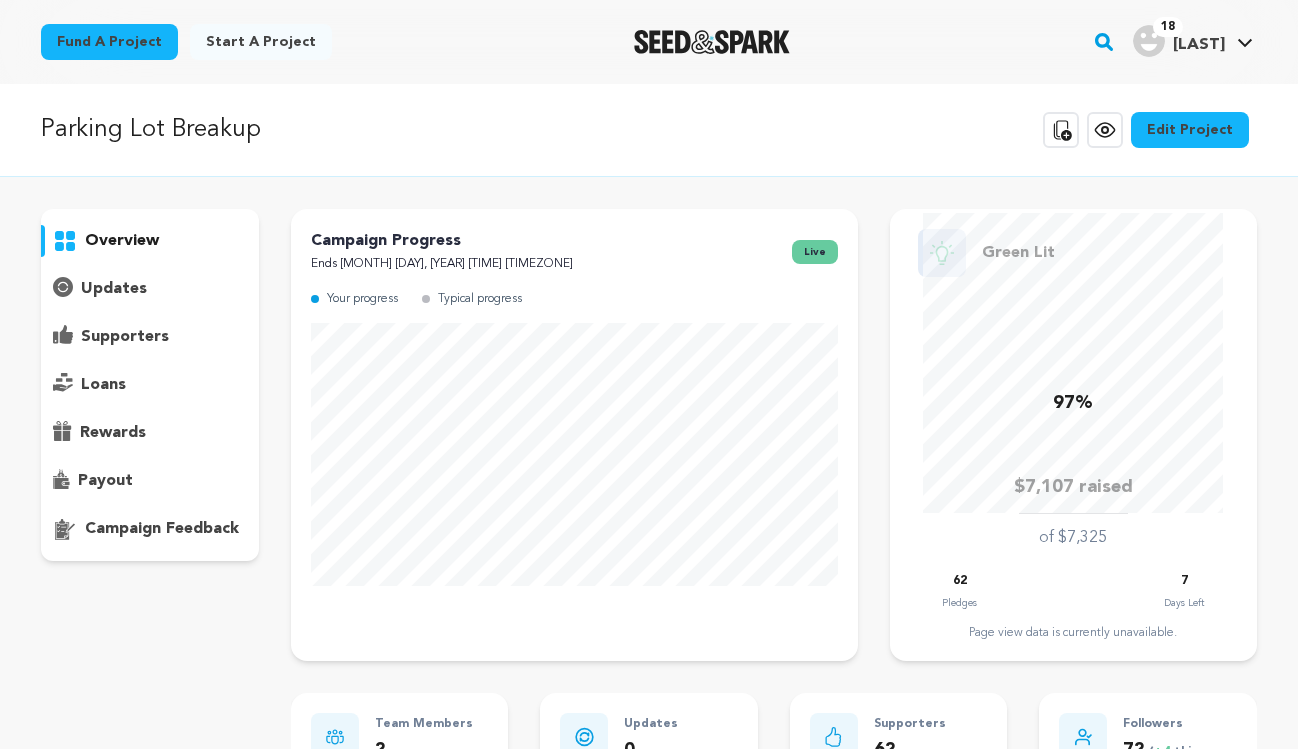 scroll, scrollTop: 0, scrollLeft: 0, axis: both 